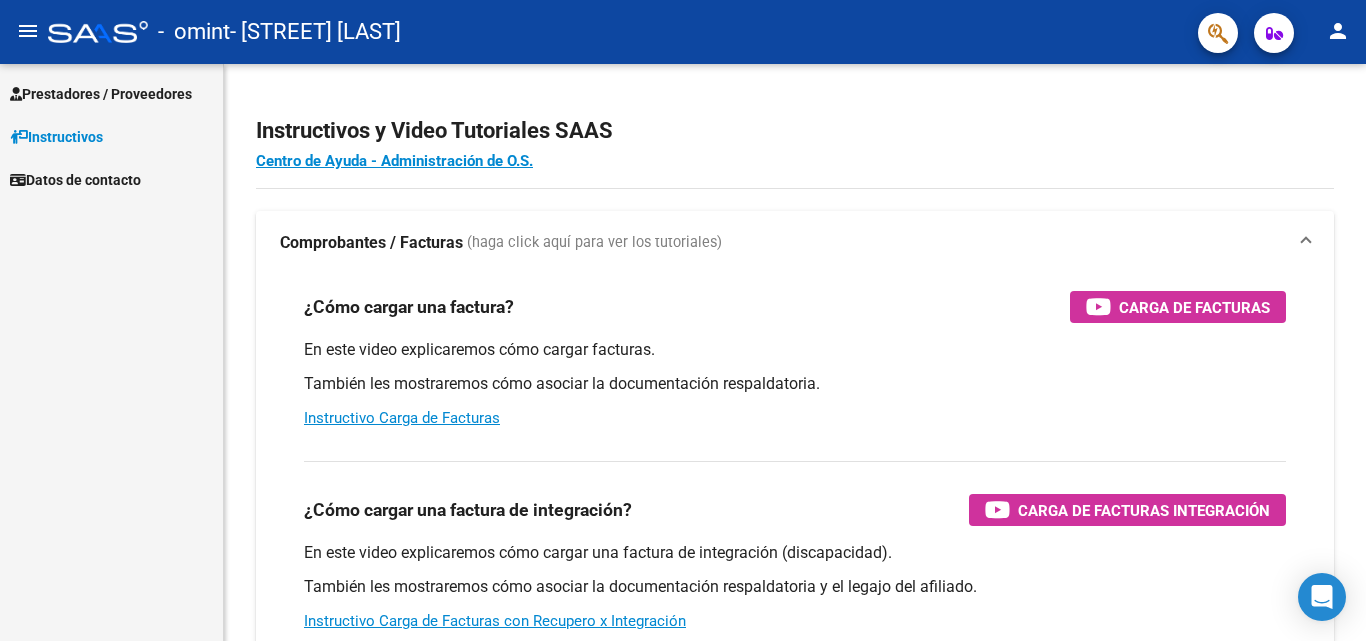 scroll, scrollTop: 0, scrollLeft: 0, axis: both 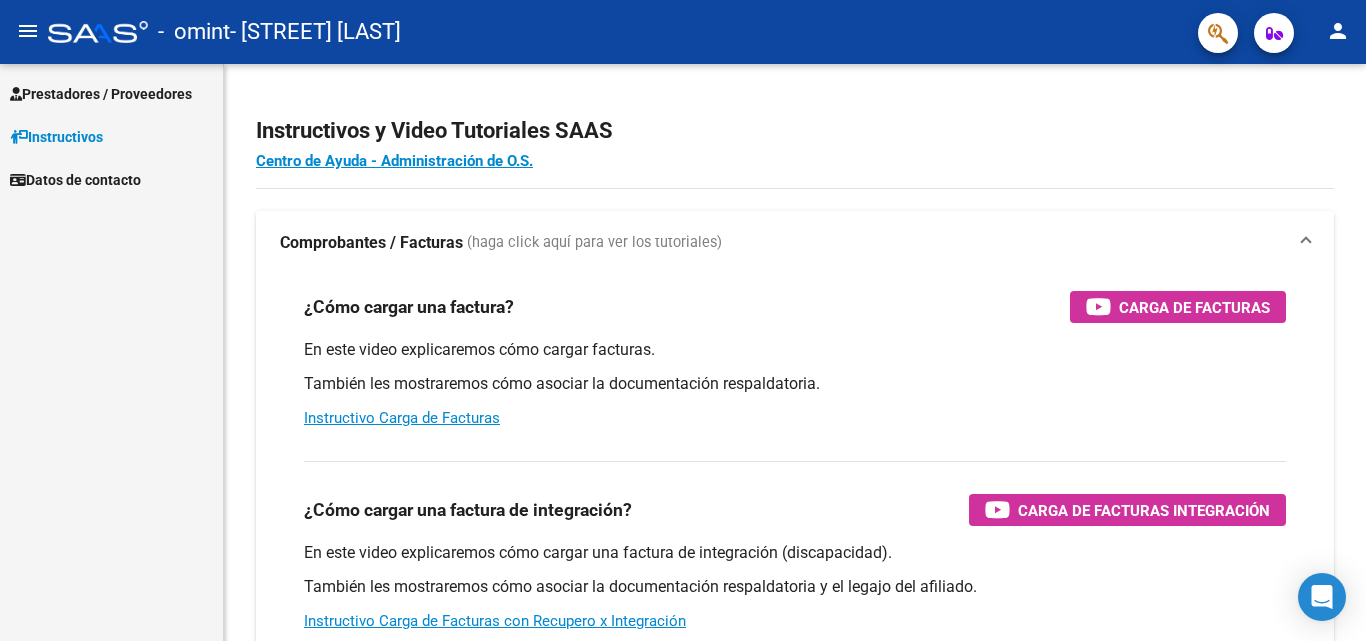 click on "Prestadores / Proveedores" at bounding box center [101, 94] 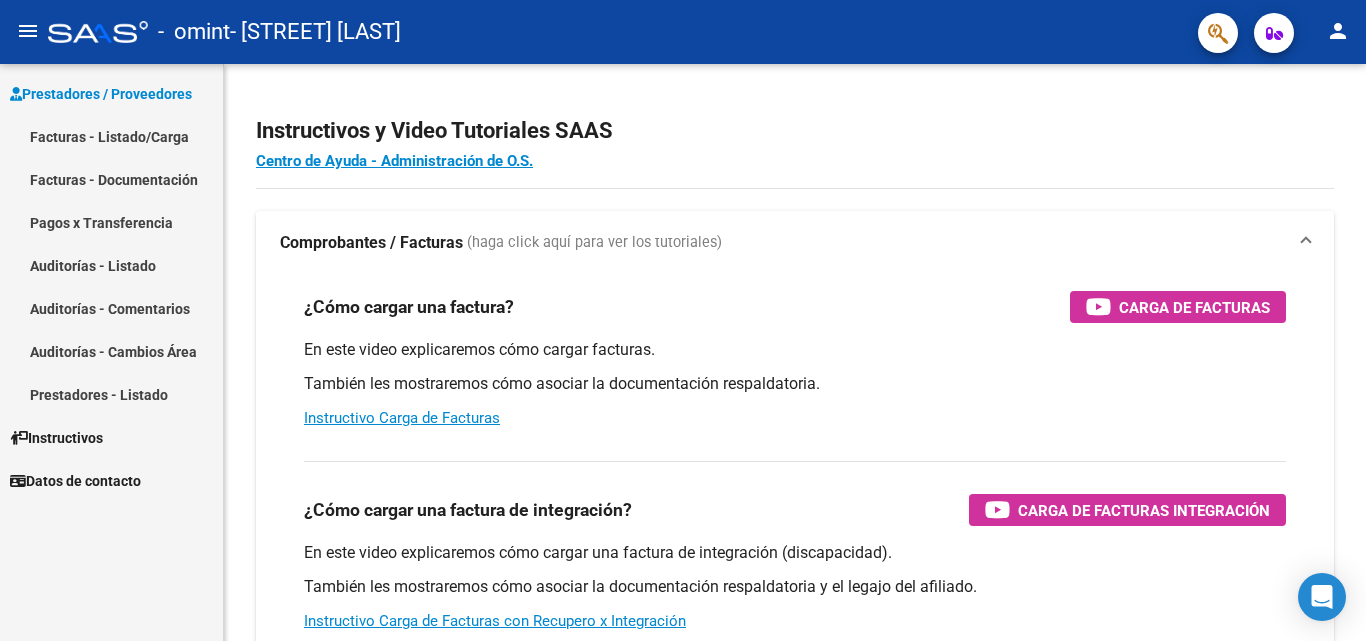 click on "Facturas - Documentación" at bounding box center [111, 179] 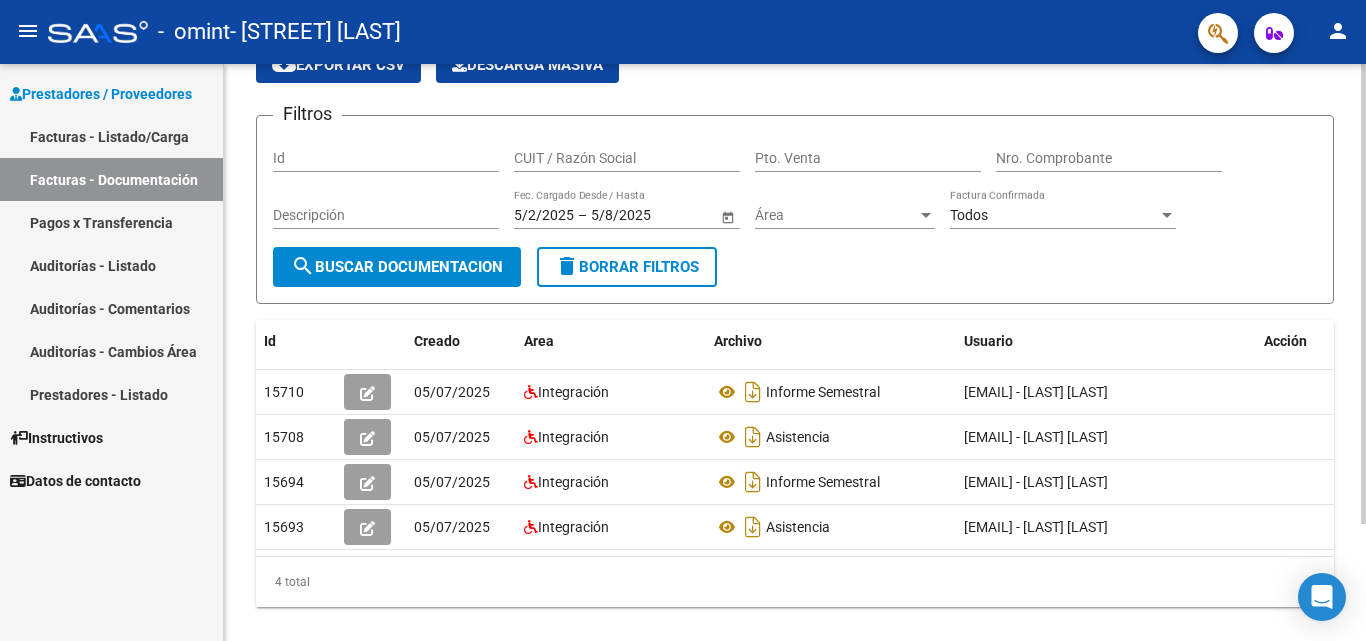 scroll, scrollTop: 0, scrollLeft: 0, axis: both 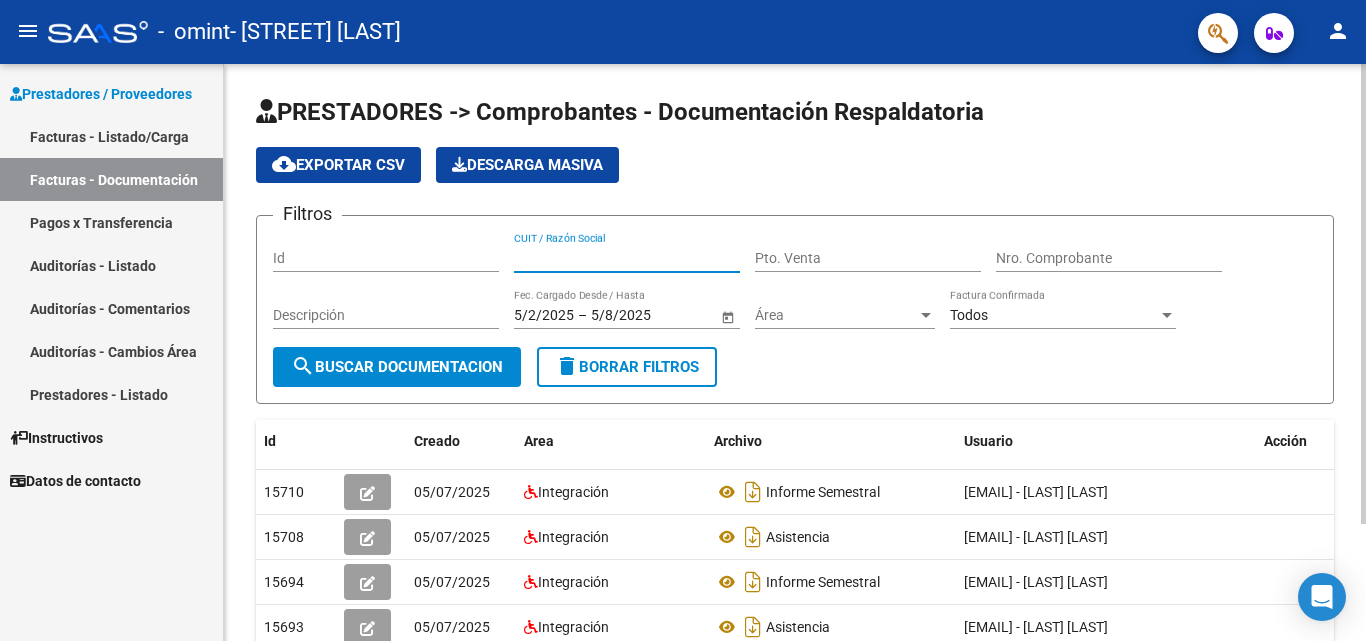 click on "CUIT / Razón Social" at bounding box center [627, 258] 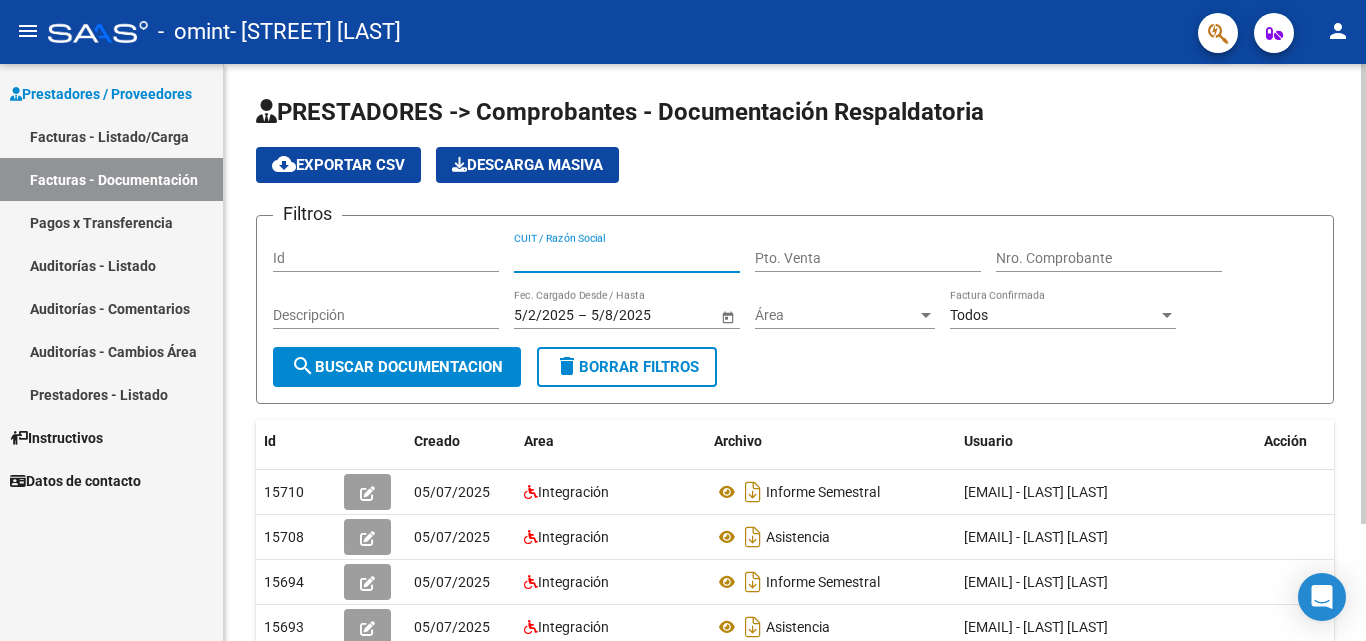 click on "Id" at bounding box center (386, 258) 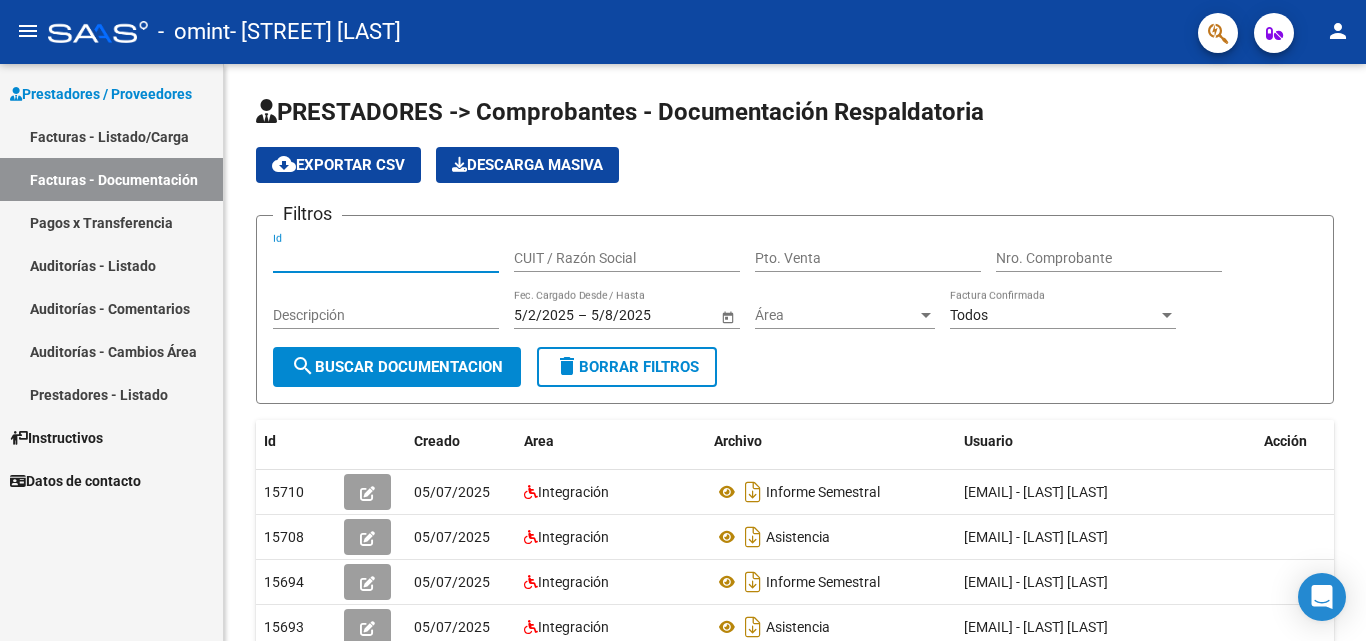 click on "Facturas - Listado/Carga" at bounding box center (111, 136) 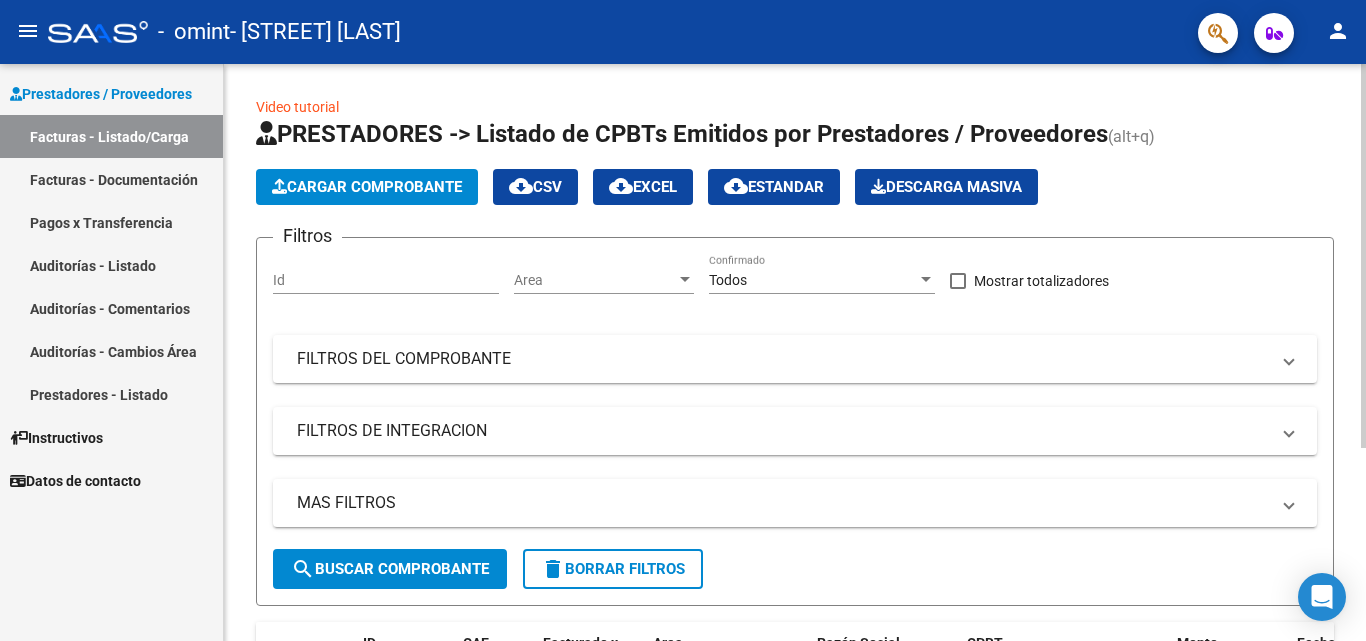 click on "Cargar Comprobante" 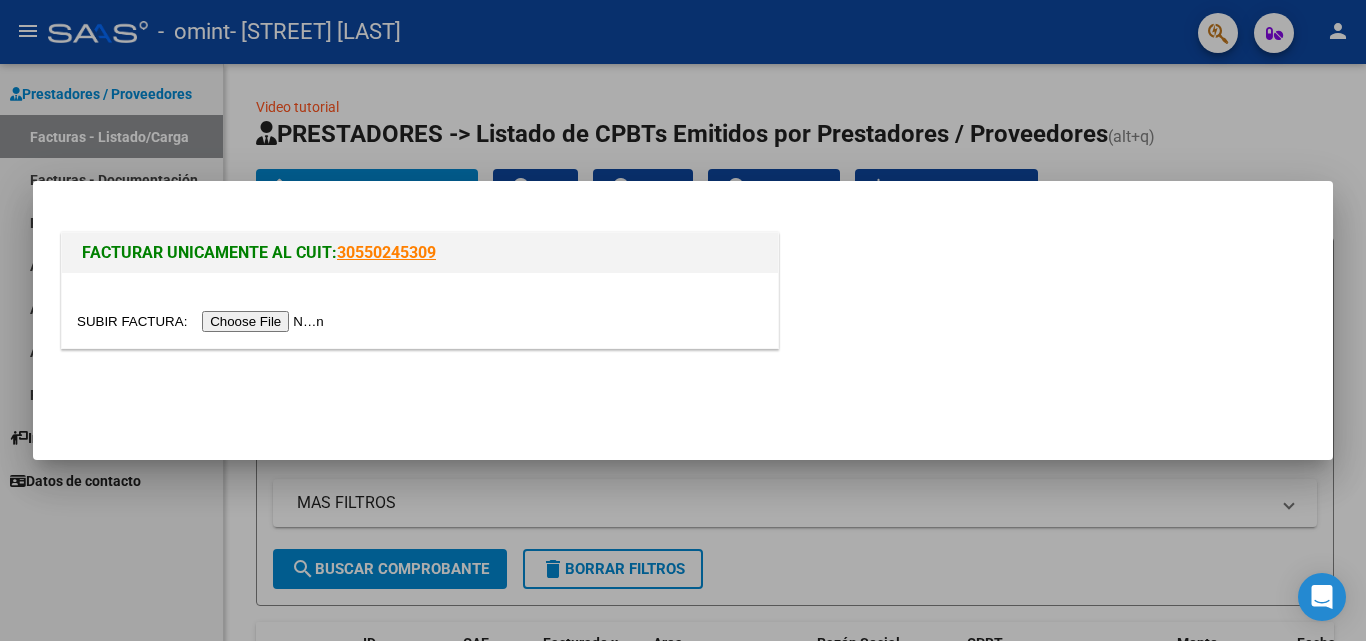 click at bounding box center (203, 321) 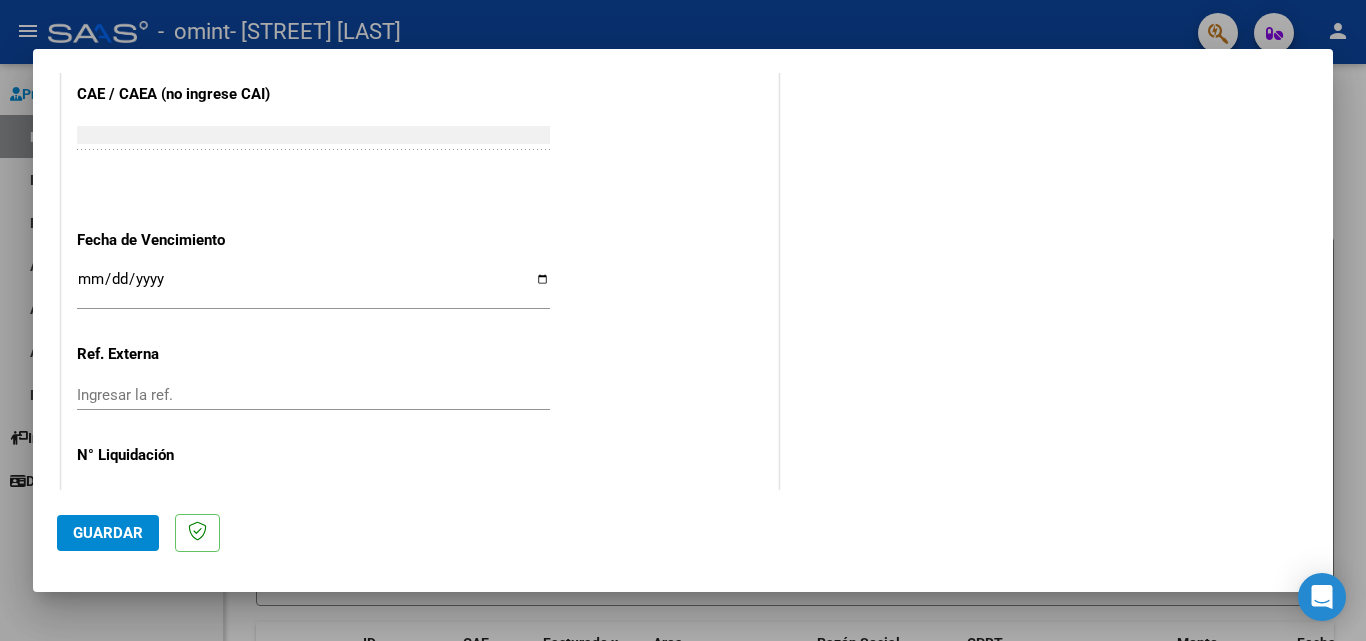 scroll, scrollTop: 1200, scrollLeft: 0, axis: vertical 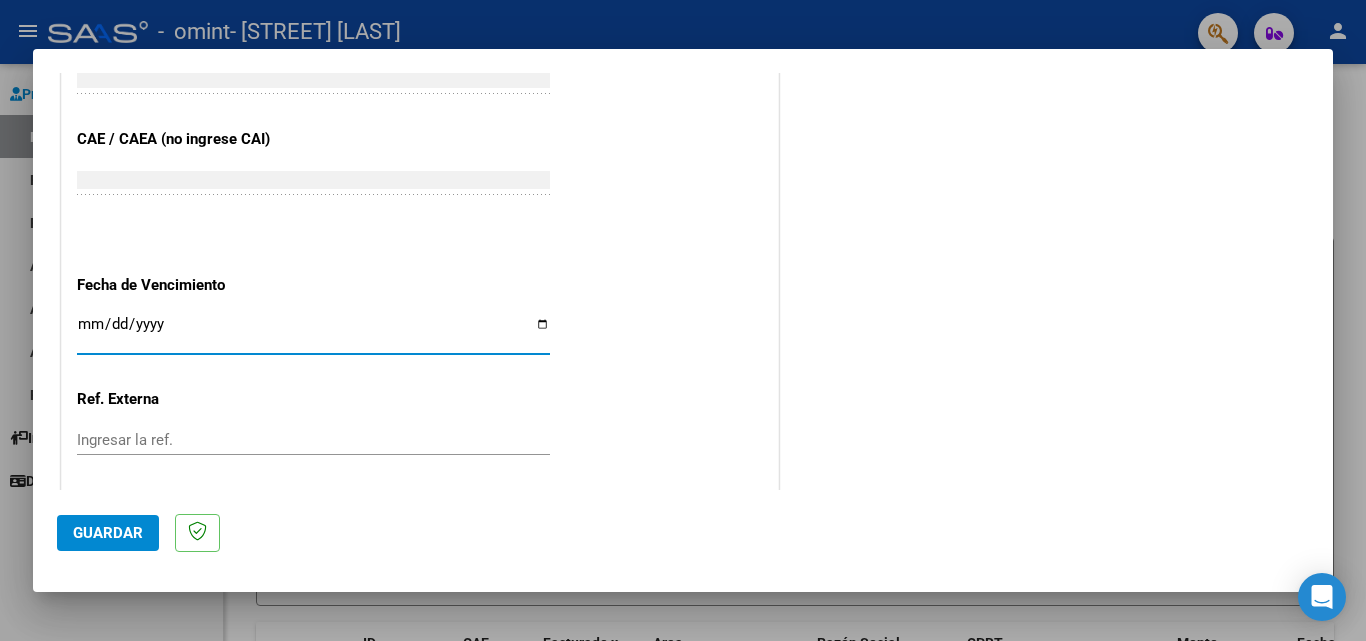 click on "Ingresar la fecha" at bounding box center [313, 332] 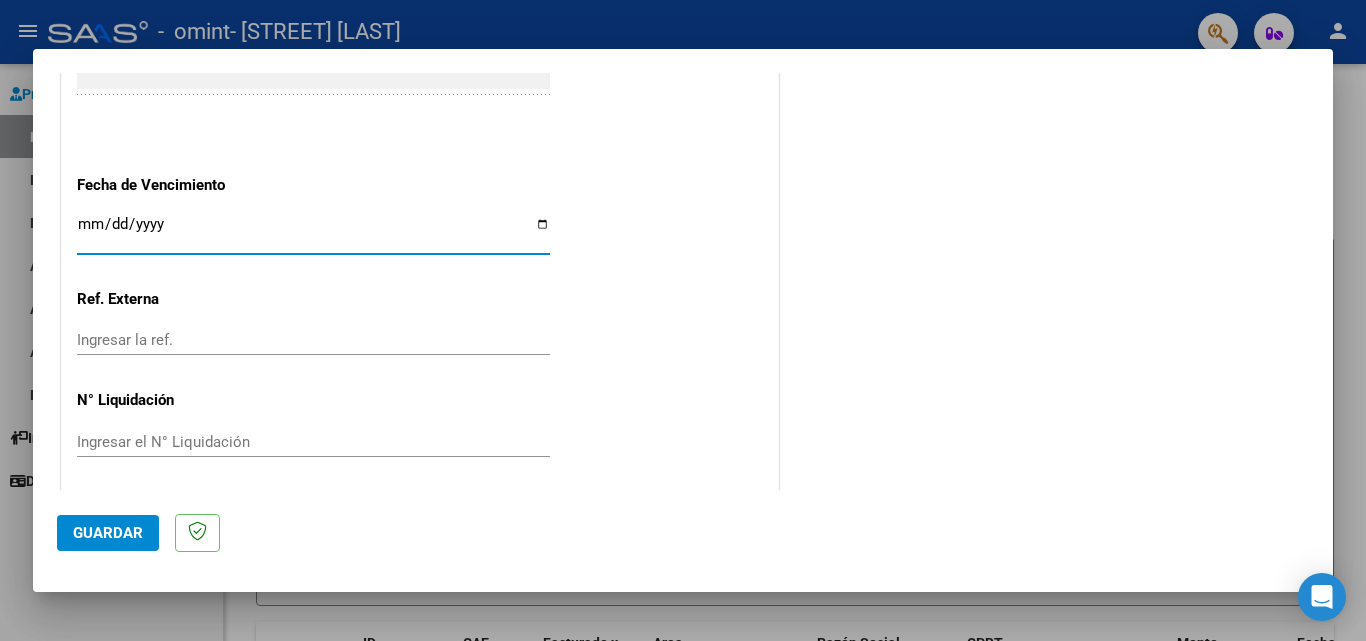 scroll, scrollTop: 1305, scrollLeft: 0, axis: vertical 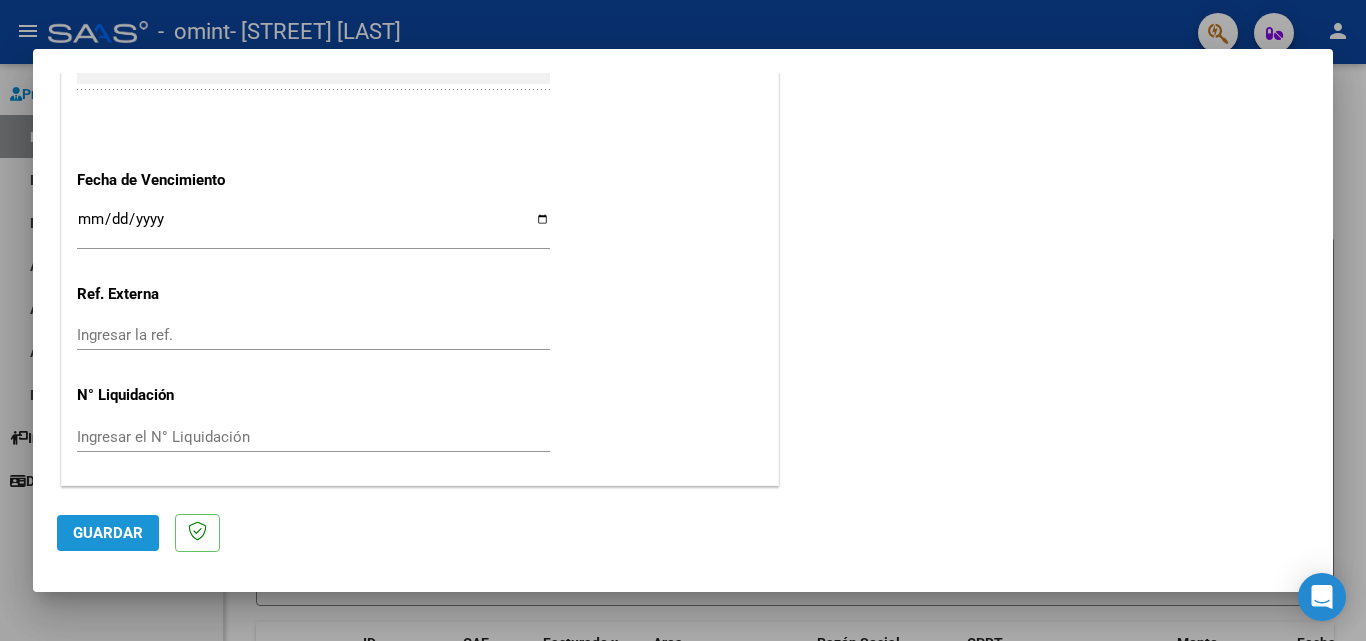 click on "Guardar" 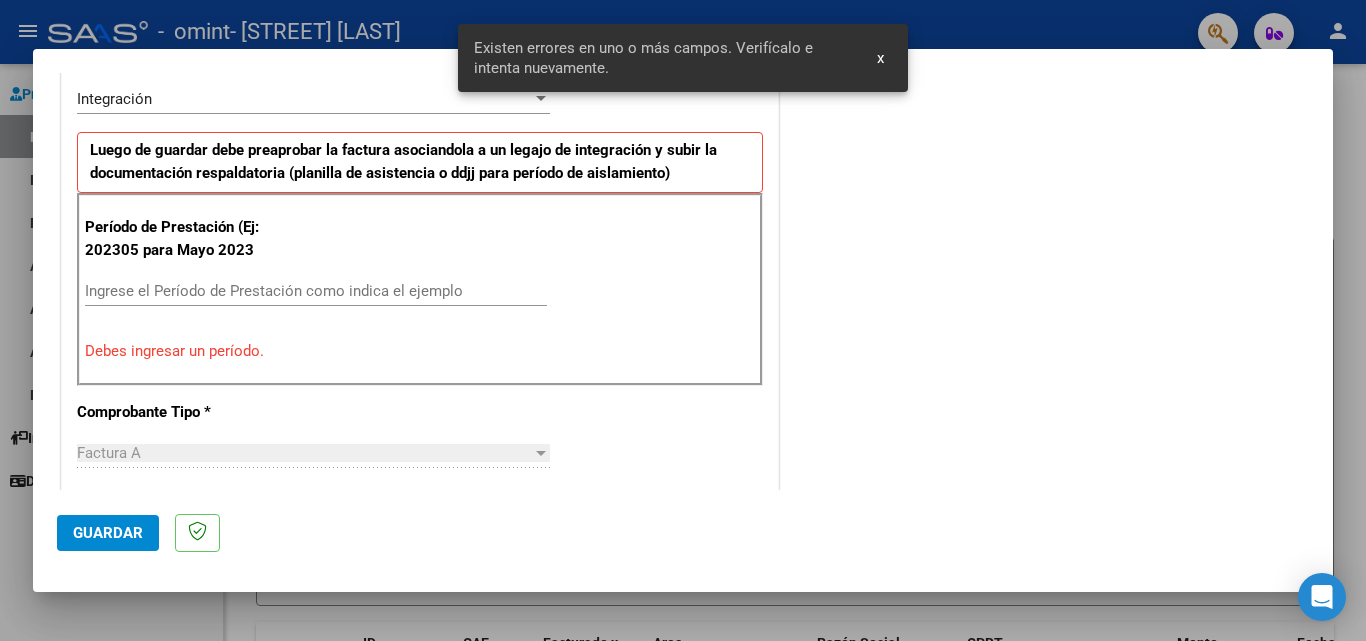 scroll, scrollTop: 451, scrollLeft: 0, axis: vertical 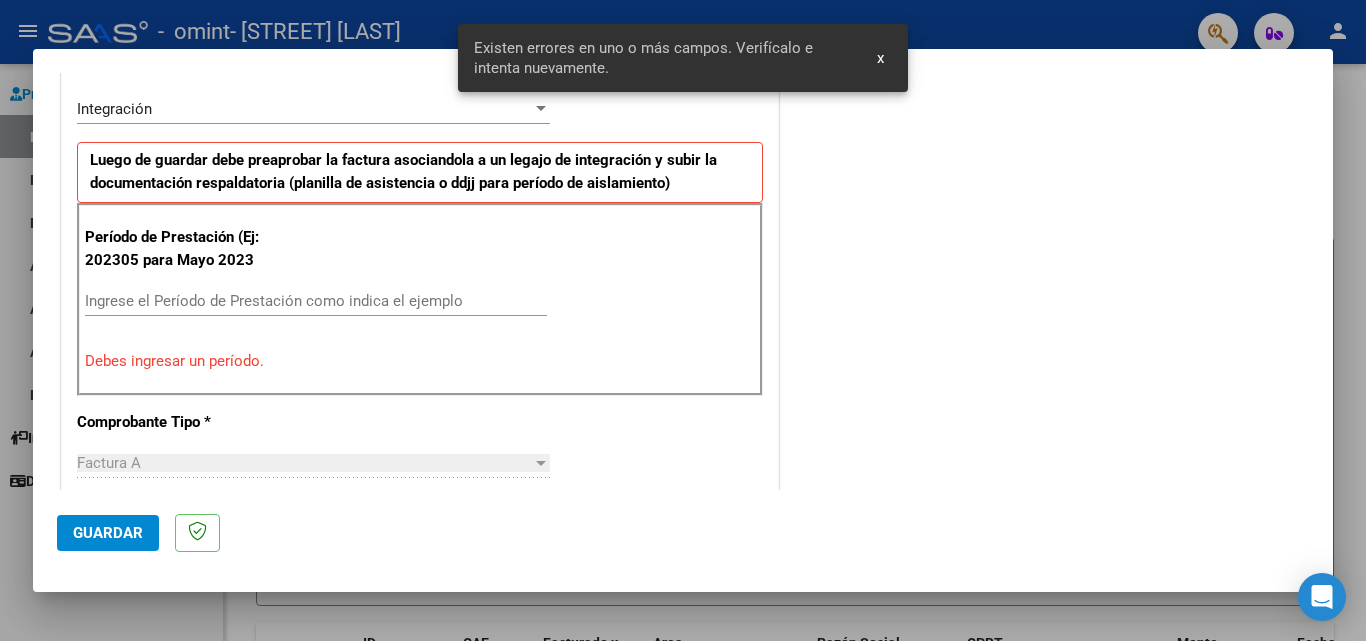 click on "Ingrese el Período de Prestación como indica el ejemplo" at bounding box center [316, 301] 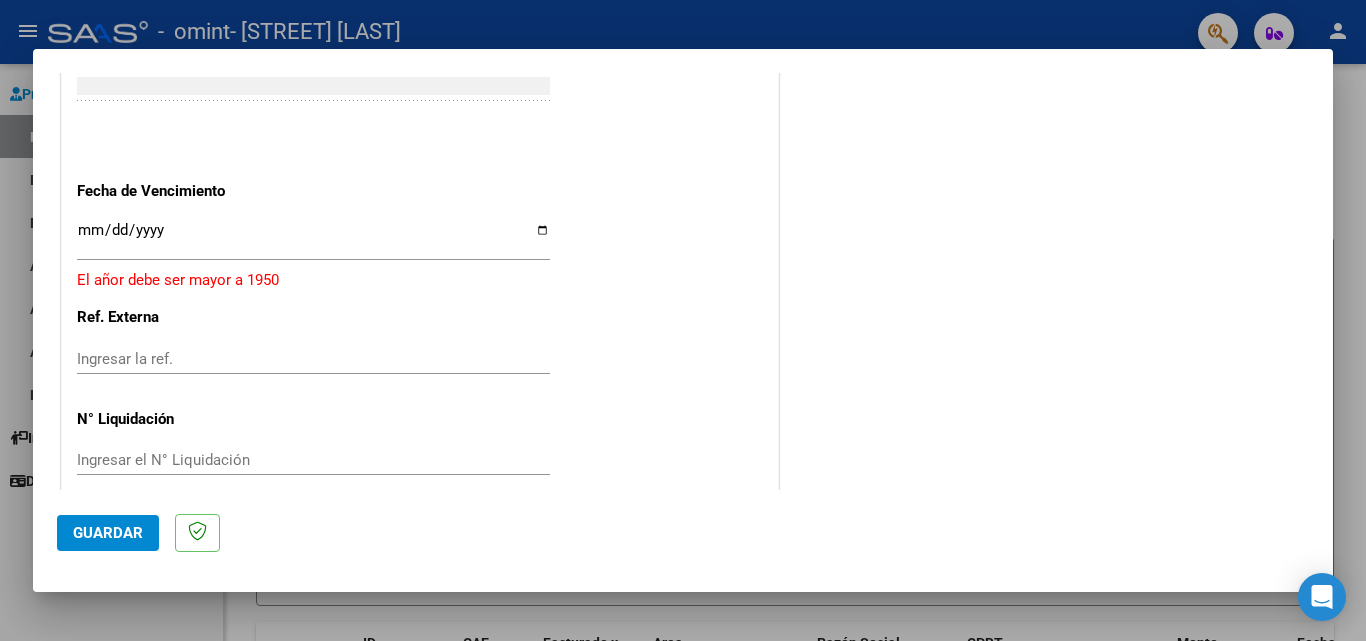 scroll, scrollTop: 1318, scrollLeft: 0, axis: vertical 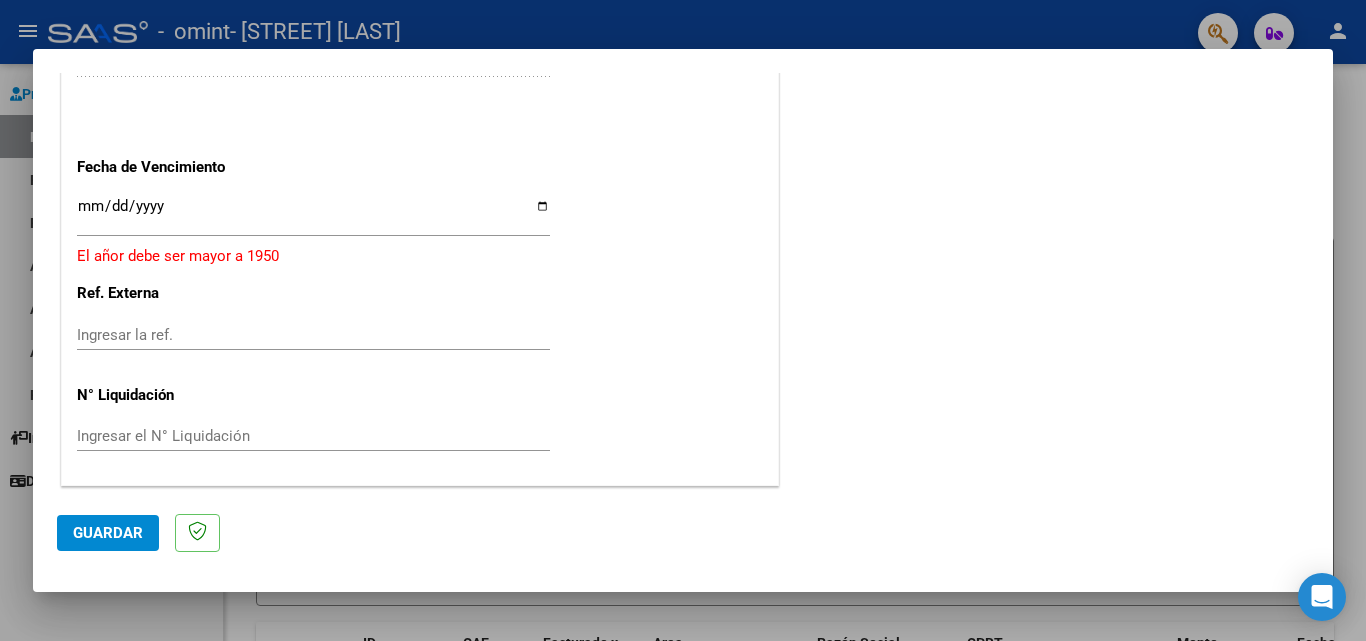 type on "202507" 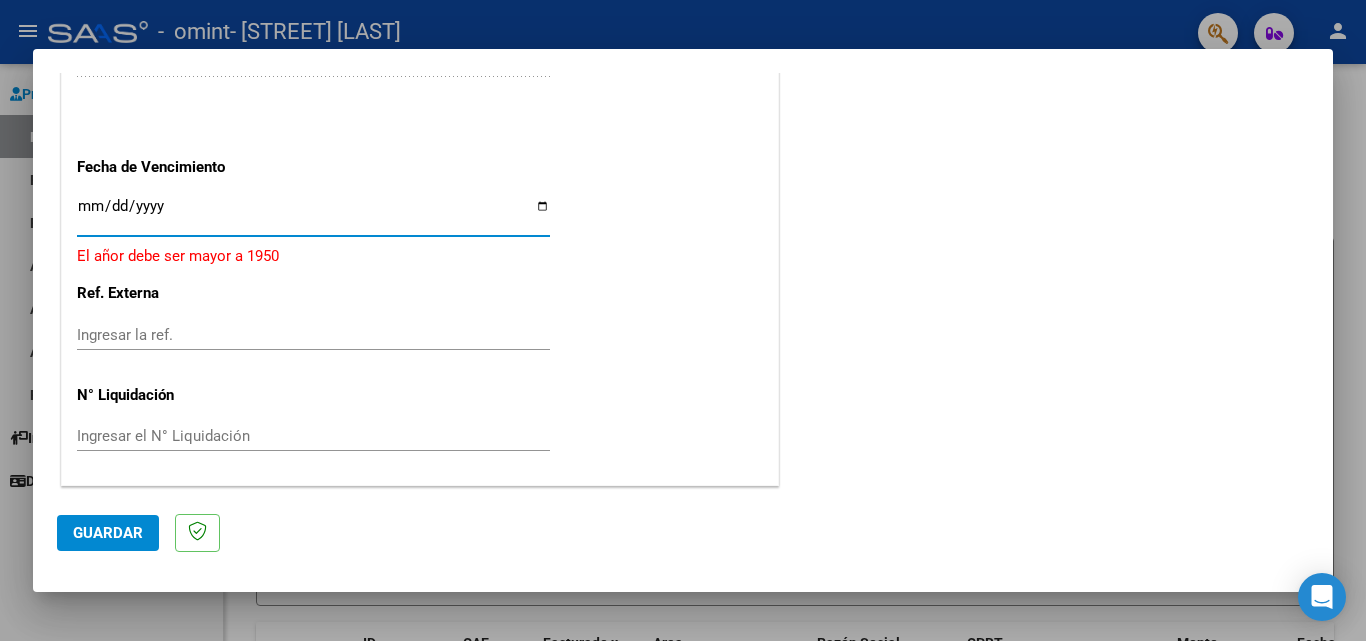 click on "[DATE]" at bounding box center [313, 214] 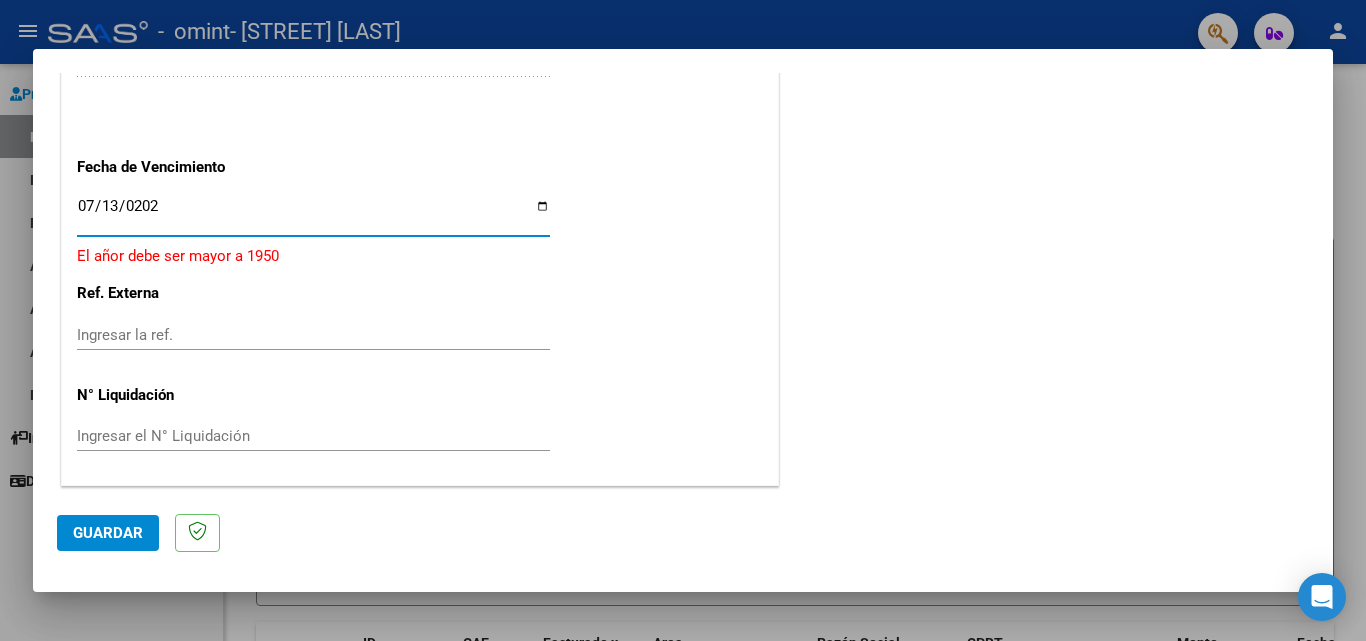 type on "2025-07-13" 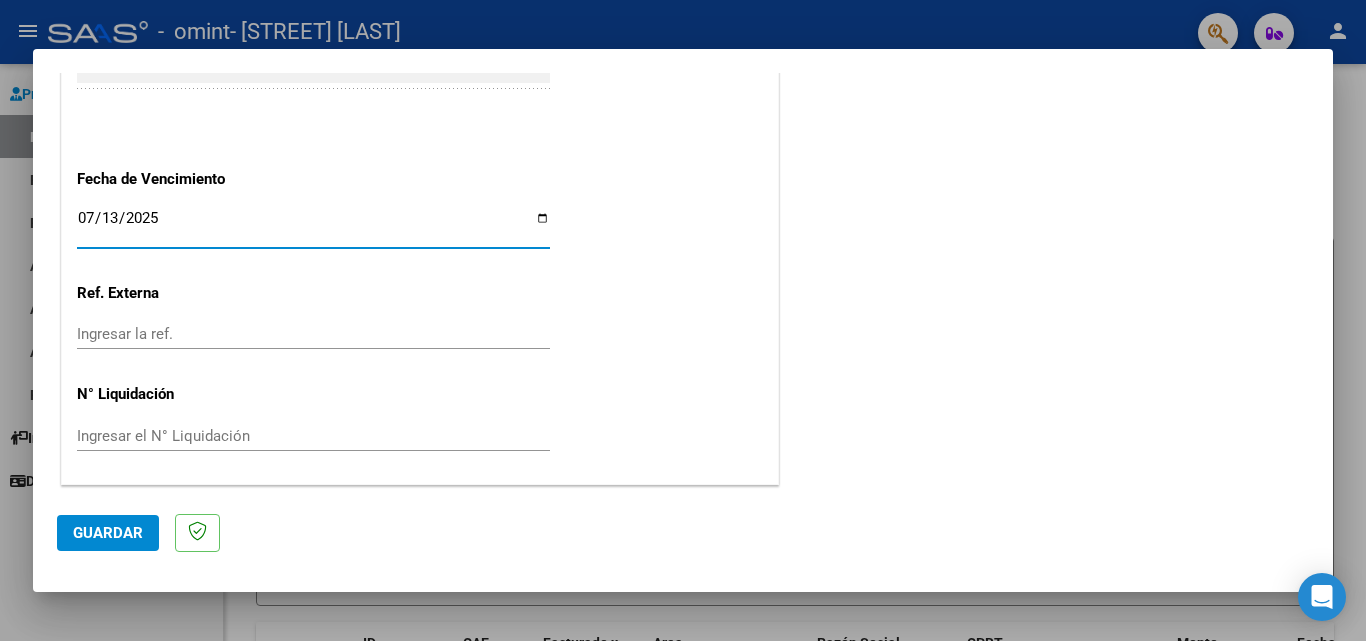 scroll, scrollTop: 1306, scrollLeft: 0, axis: vertical 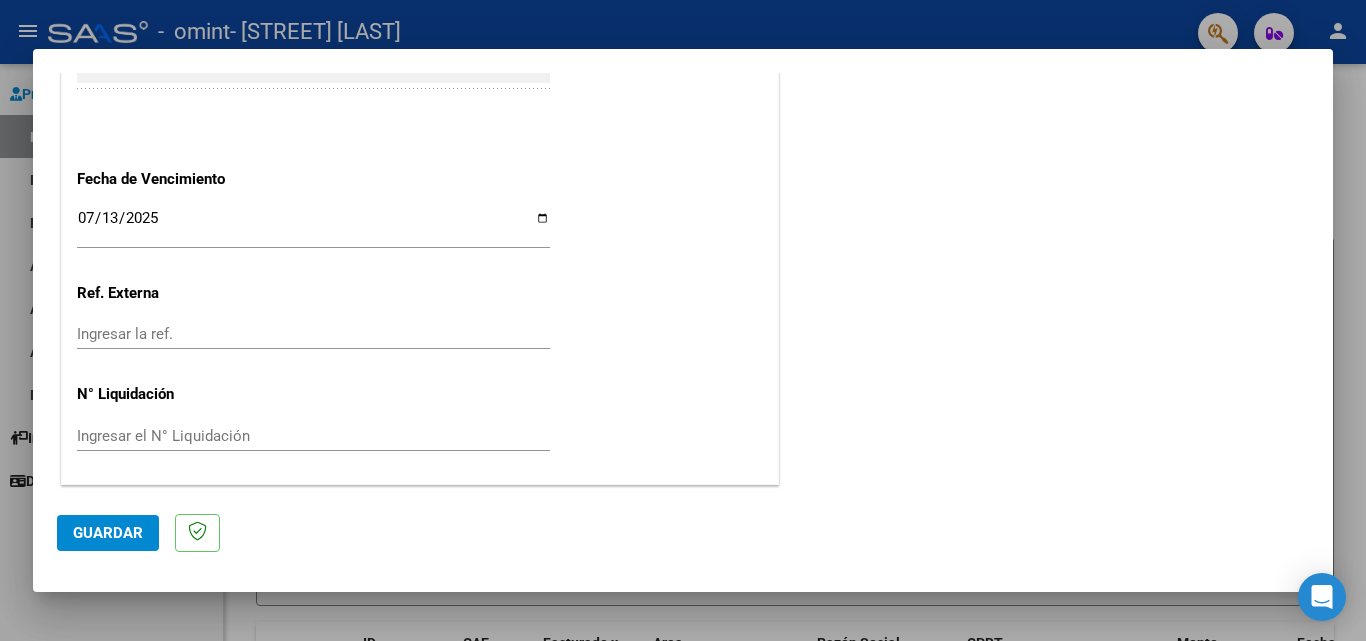 click on "CUIT  *   [CUIT] Ingresar CUIT  ANALISIS PRESTADOR  Area destinado * Integración Seleccionar Area Luego de guardar debe preaprobar la factura asociandola a un legajo de integración y subir la documentación respaldatoria (planilla de asistencia o ddjj para período de aislamiento)  Período de Prestación (Ej: 202305 para Mayo 2023    [YEAR][MONTH] Ingrese el Período de Prestación como indica el ejemplo   Comprobante Tipo * Factura A Seleccionar Tipo Punto de Venta  *   3 Ingresar el Nro.  Número  *   321 Ingresar el Nro.  Monto  *   $ 98.964,80 Ingresar el monto  Fecha del Cpbt.  *   [YEAR]-[MONTH]-[DATE] Ingresar la fecha  CAE / CAEA (no ingrese CAI)    [CAE] Ingresar el CAE o CAEA (no ingrese CAI)  Fecha de Vencimiento    [YEAR]-[MONTH]-[DATE] Ingresar la fecha  Ref. Externa    Ingresar la ref.  N° Liquidación    Ingresar el N° Liquidación" at bounding box center [420, -250] 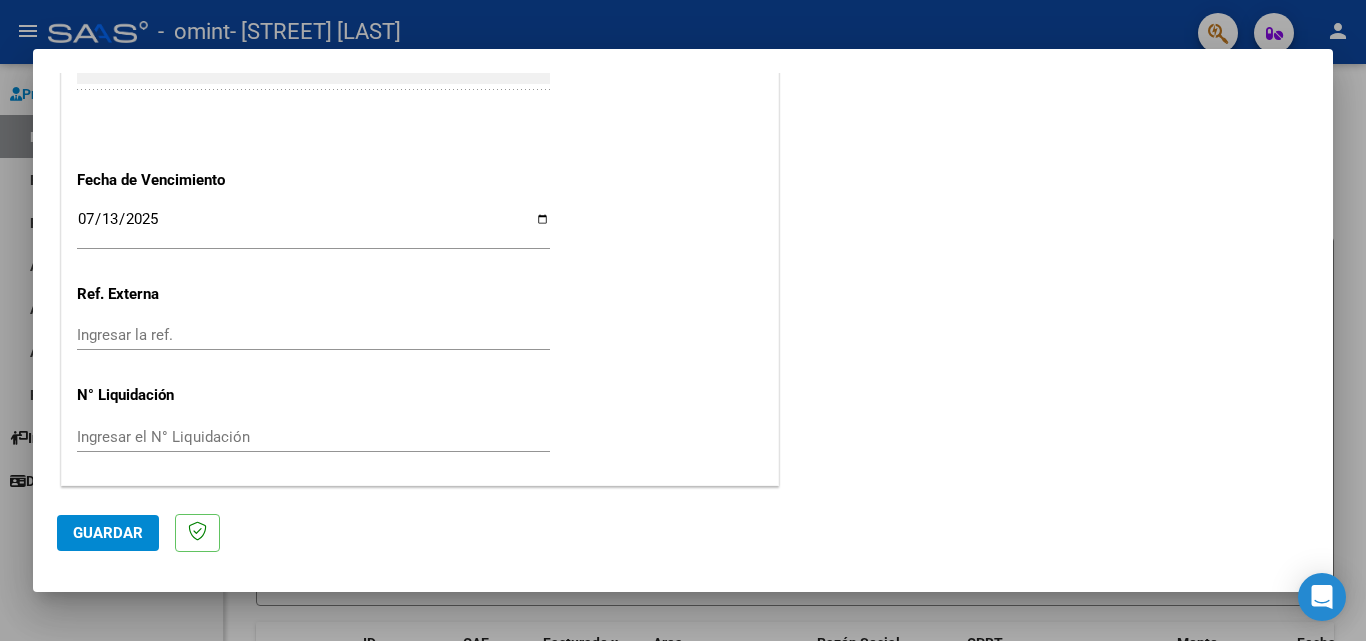 click on "Guardar" 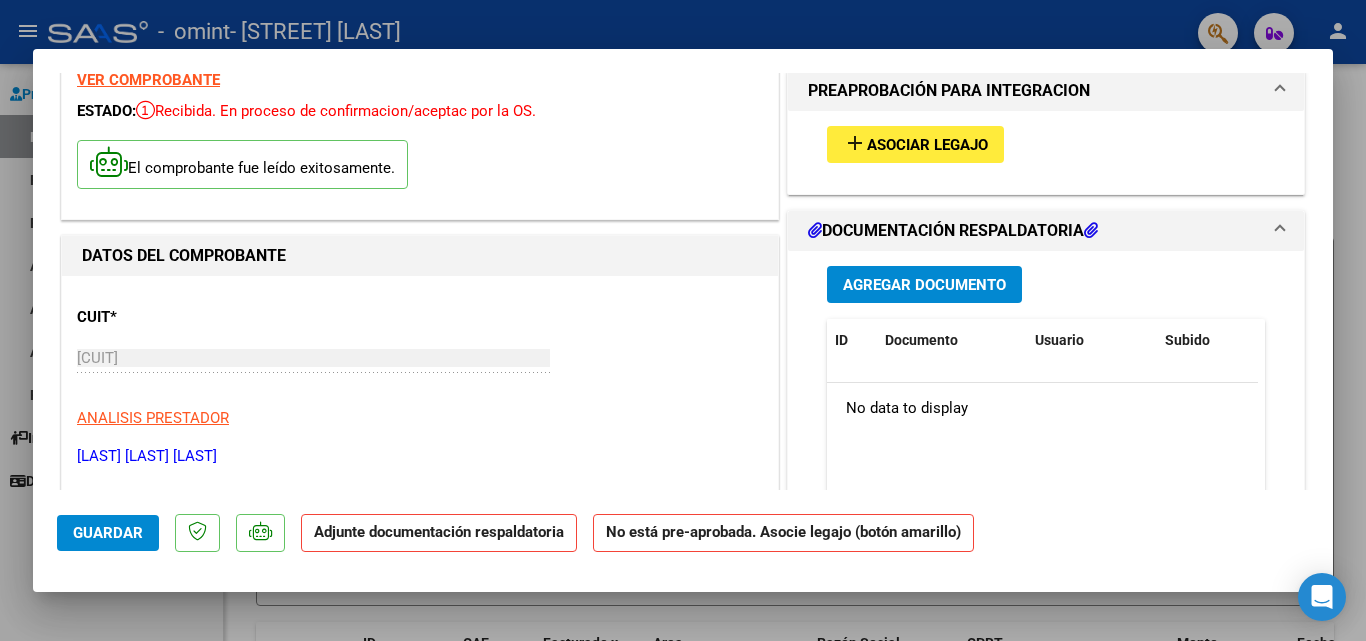scroll, scrollTop: 0, scrollLeft: 0, axis: both 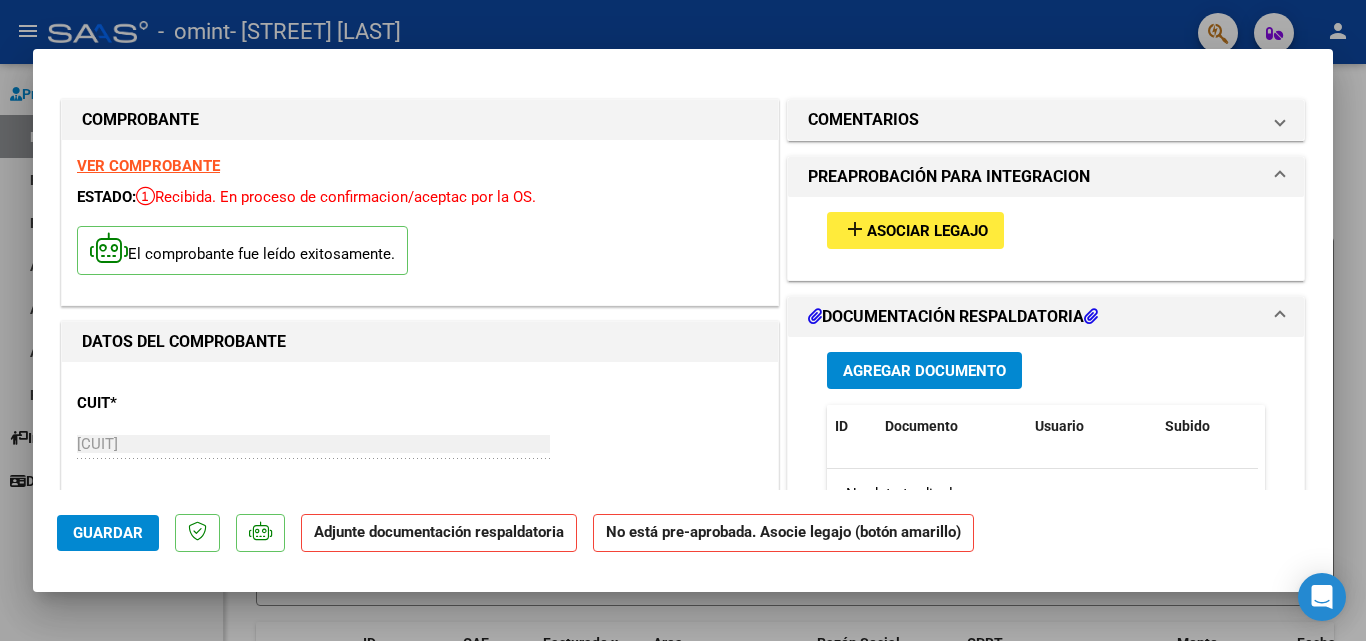 click on "add Asociar Legajo" at bounding box center [915, 230] 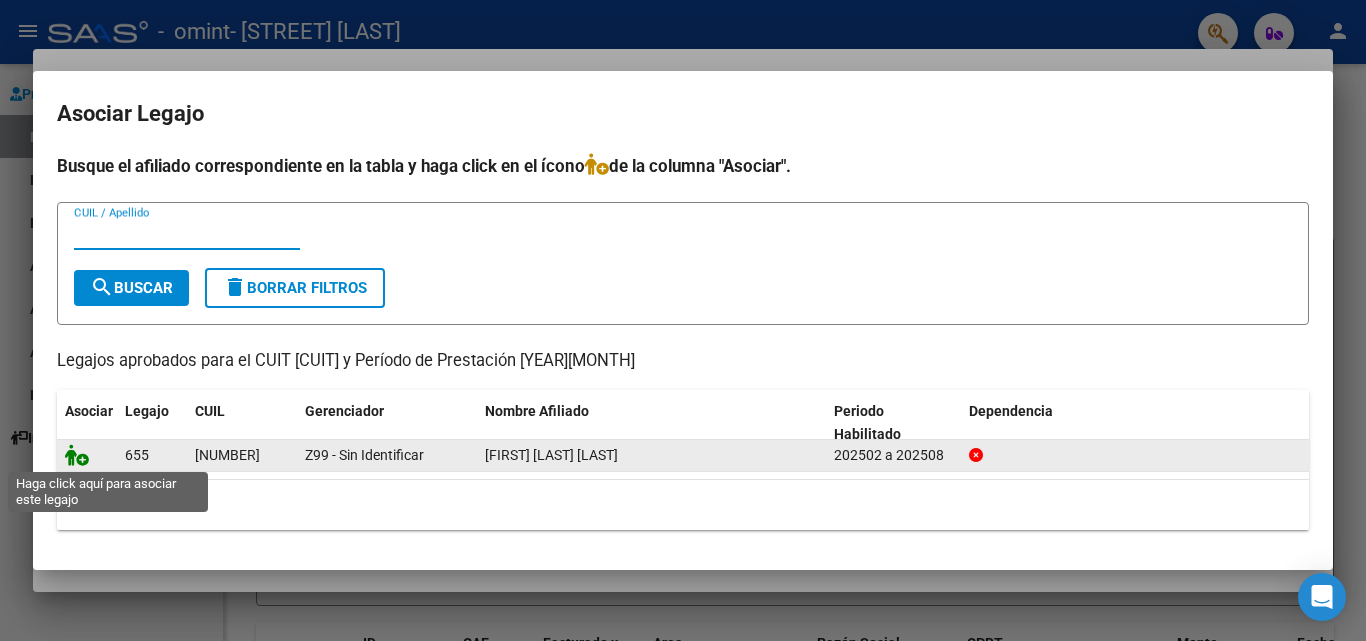 click 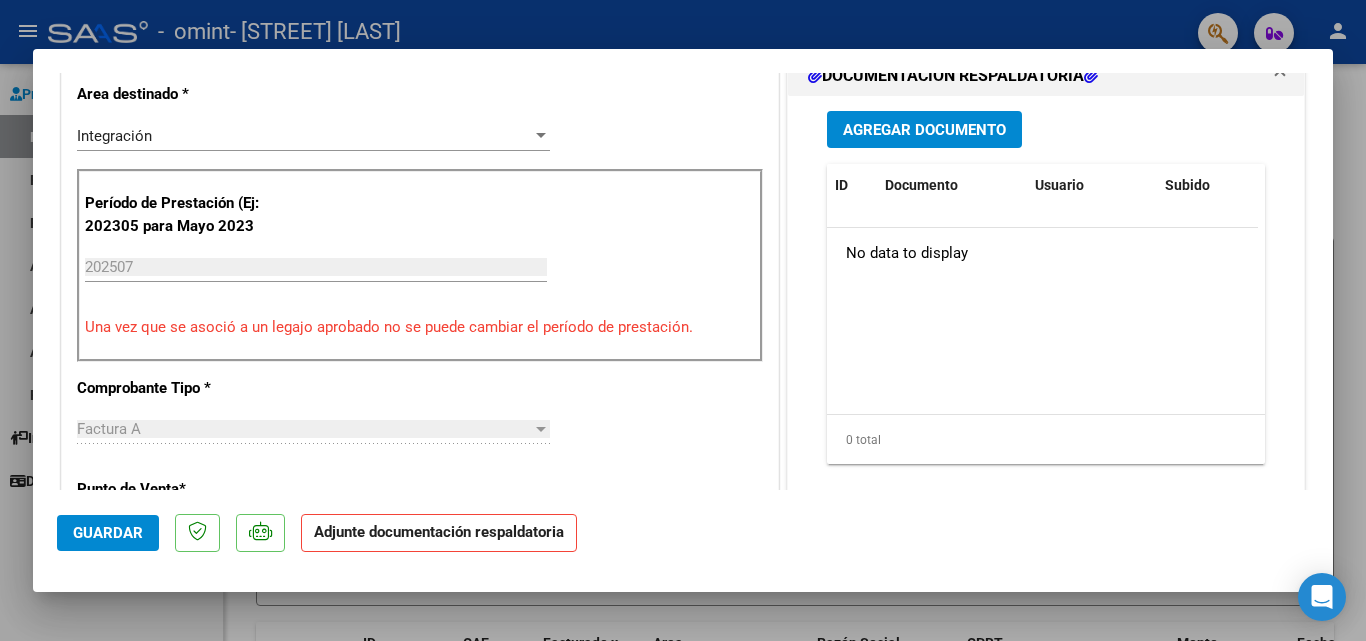 scroll, scrollTop: 300, scrollLeft: 0, axis: vertical 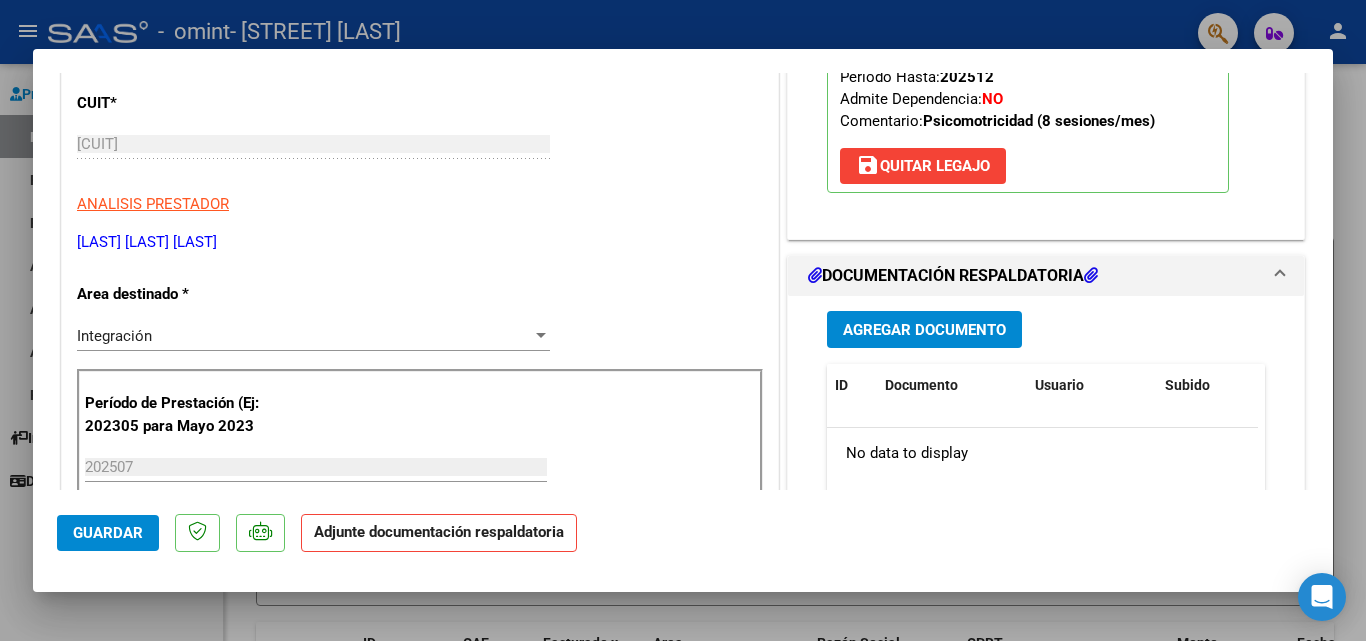click on "Agregar Documento" at bounding box center [924, 329] 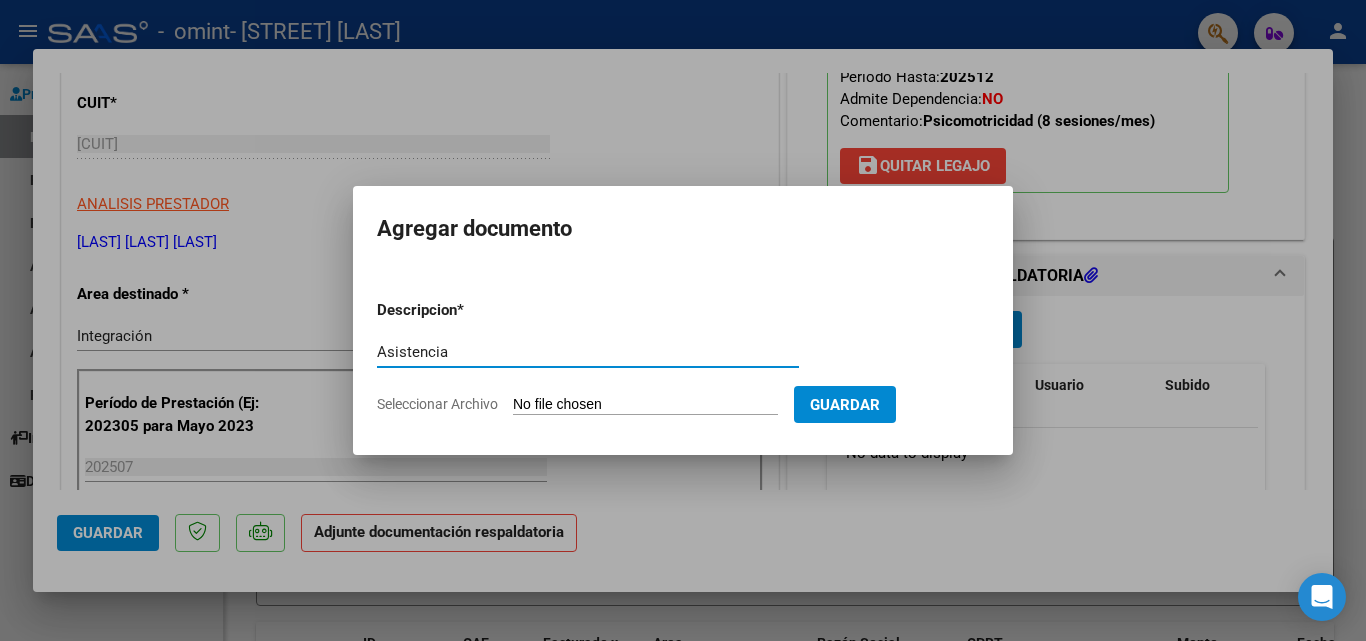 type on "Asistencia" 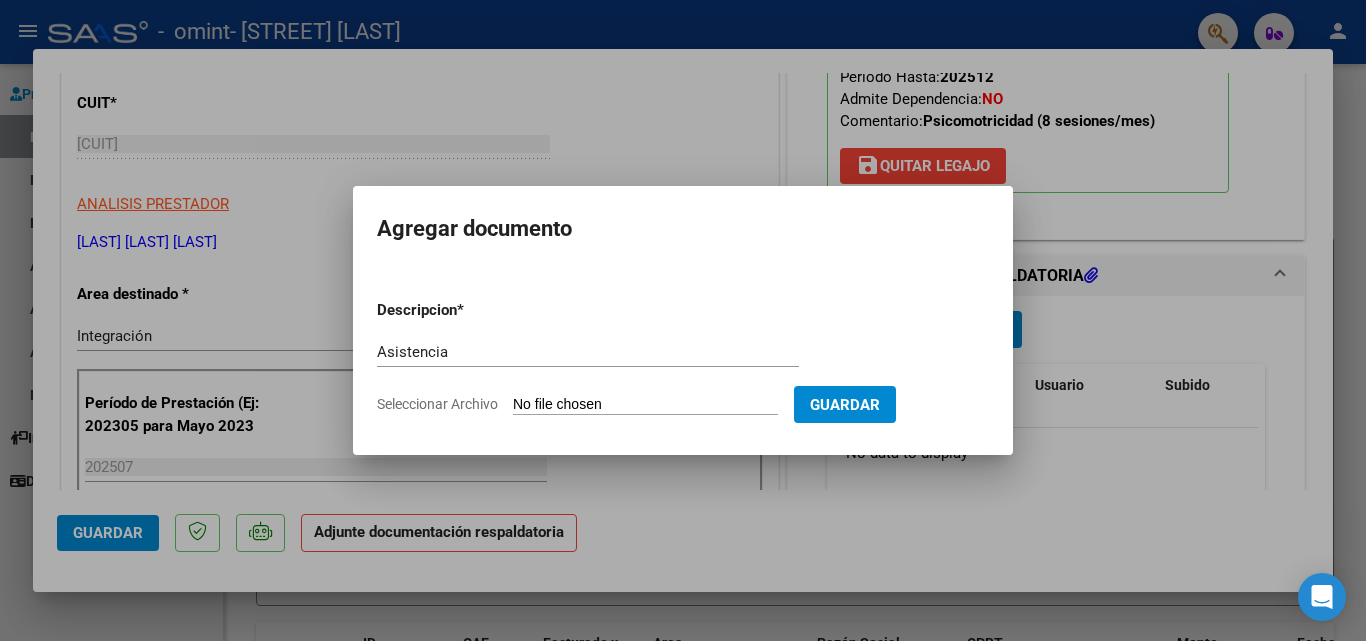 type on "C:\fakepath\[LAST] [LAST] Asistencia [MONTH] [YEAR].pdf" 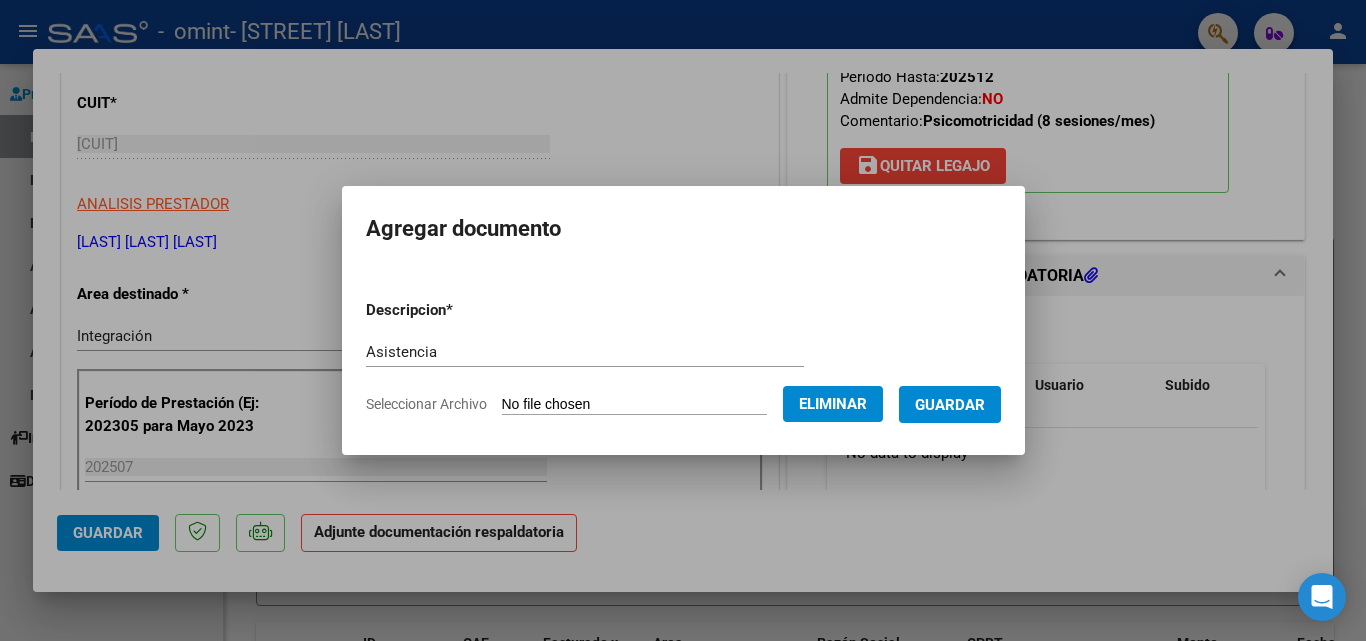 click on "Guardar" at bounding box center (950, 405) 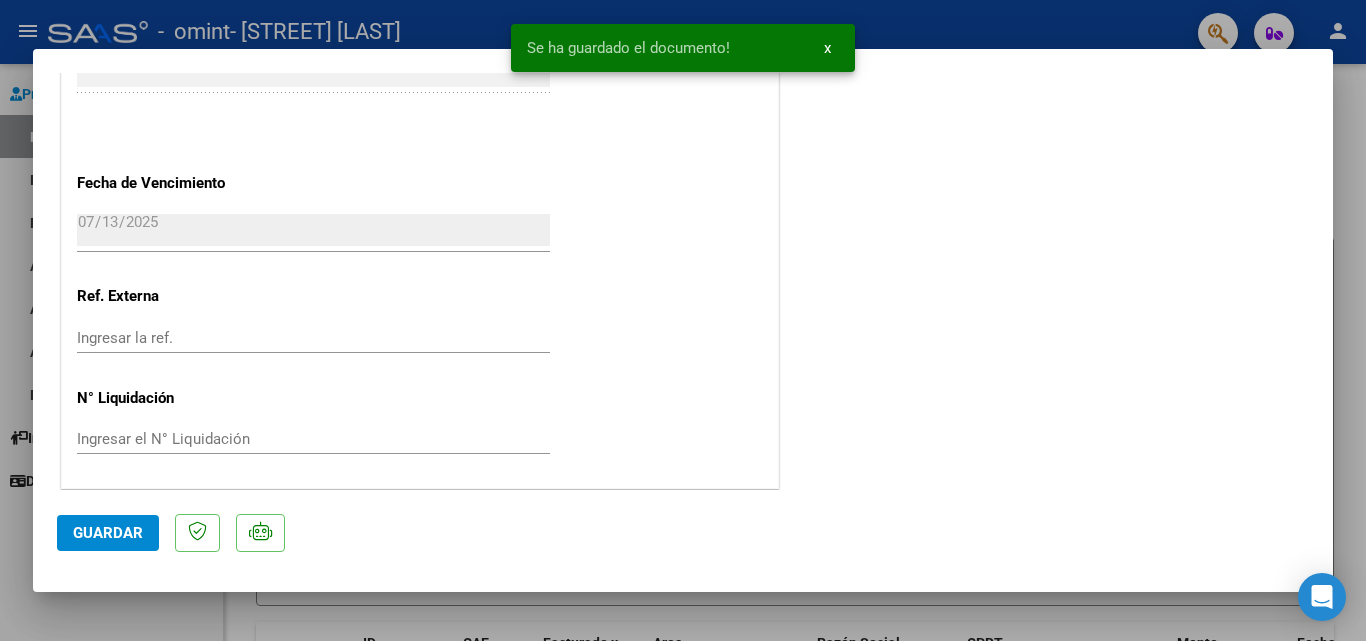 scroll, scrollTop: 1373, scrollLeft: 0, axis: vertical 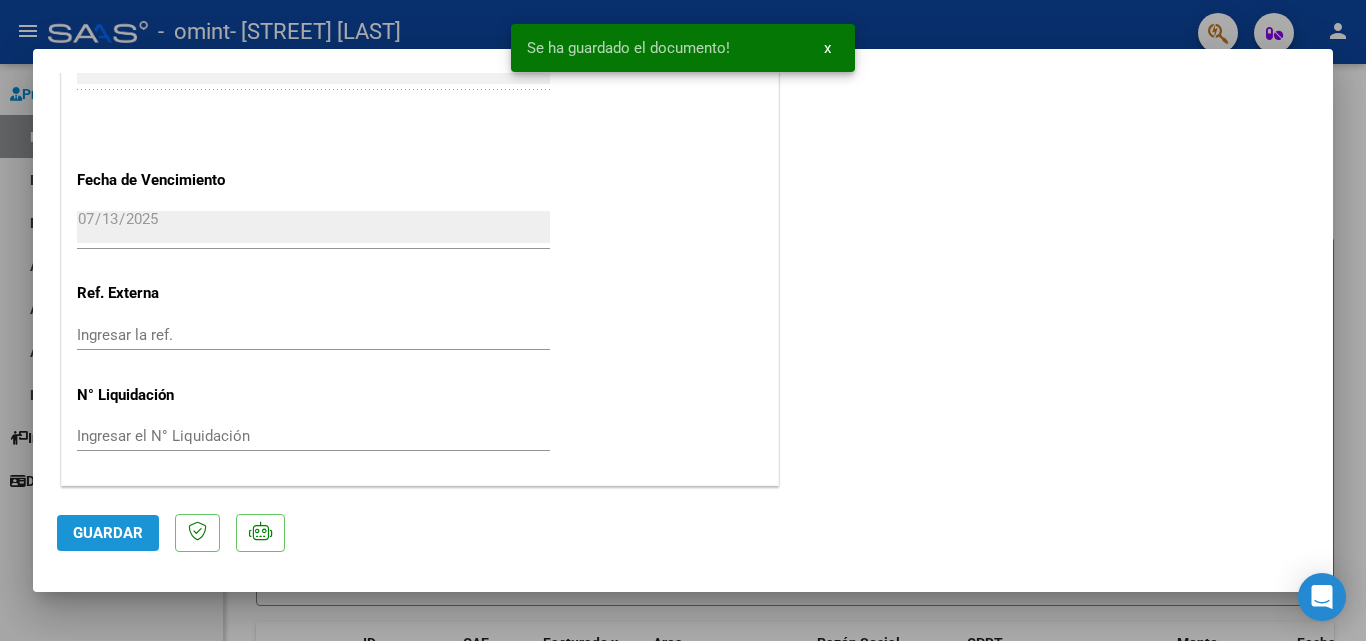 click on "Guardar" 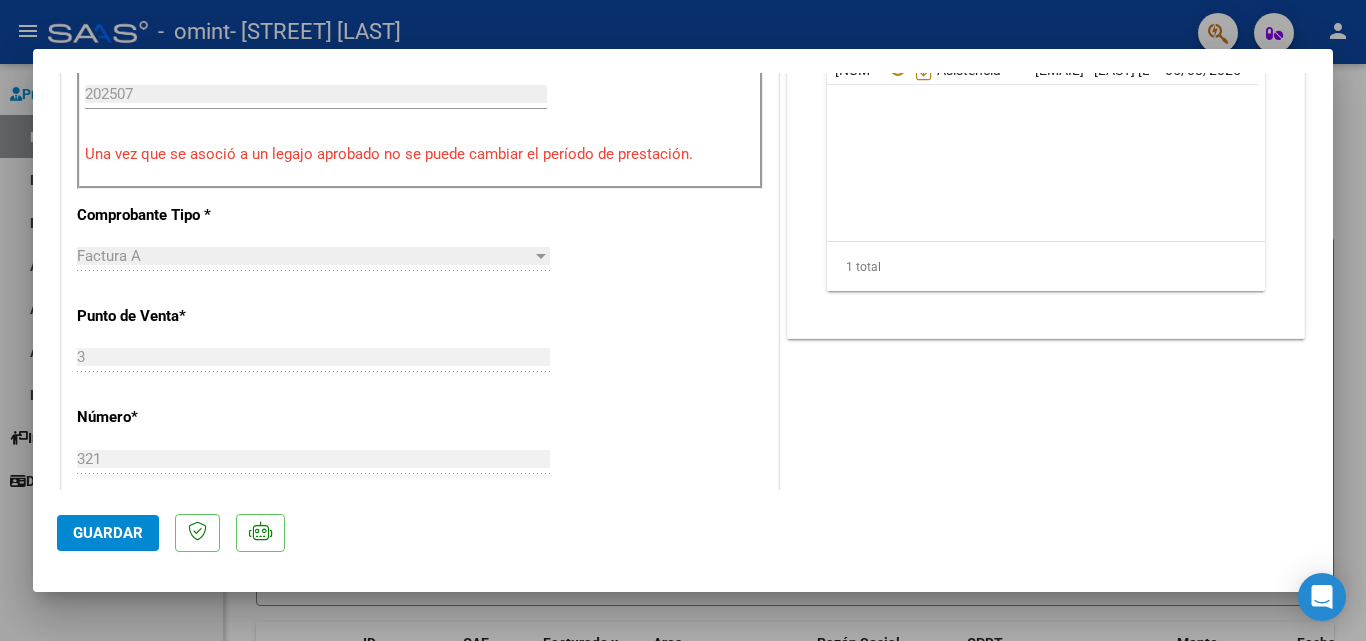 scroll, scrollTop: 0, scrollLeft: 0, axis: both 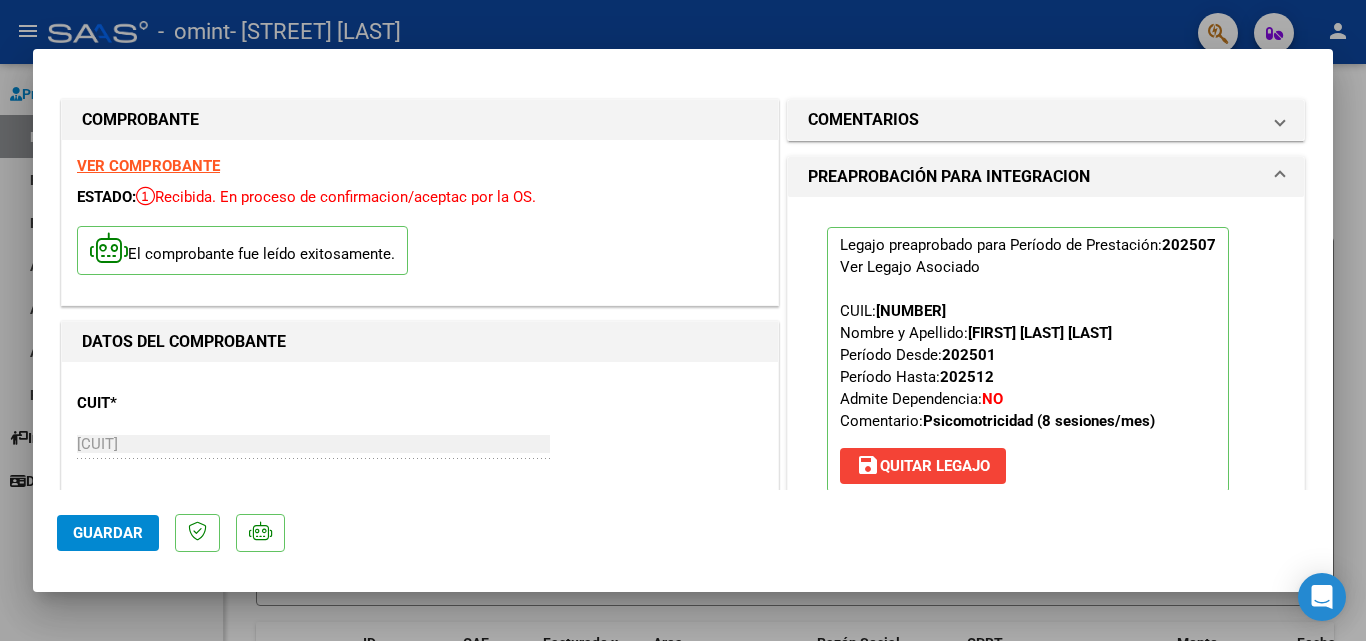 click at bounding box center (683, 320) 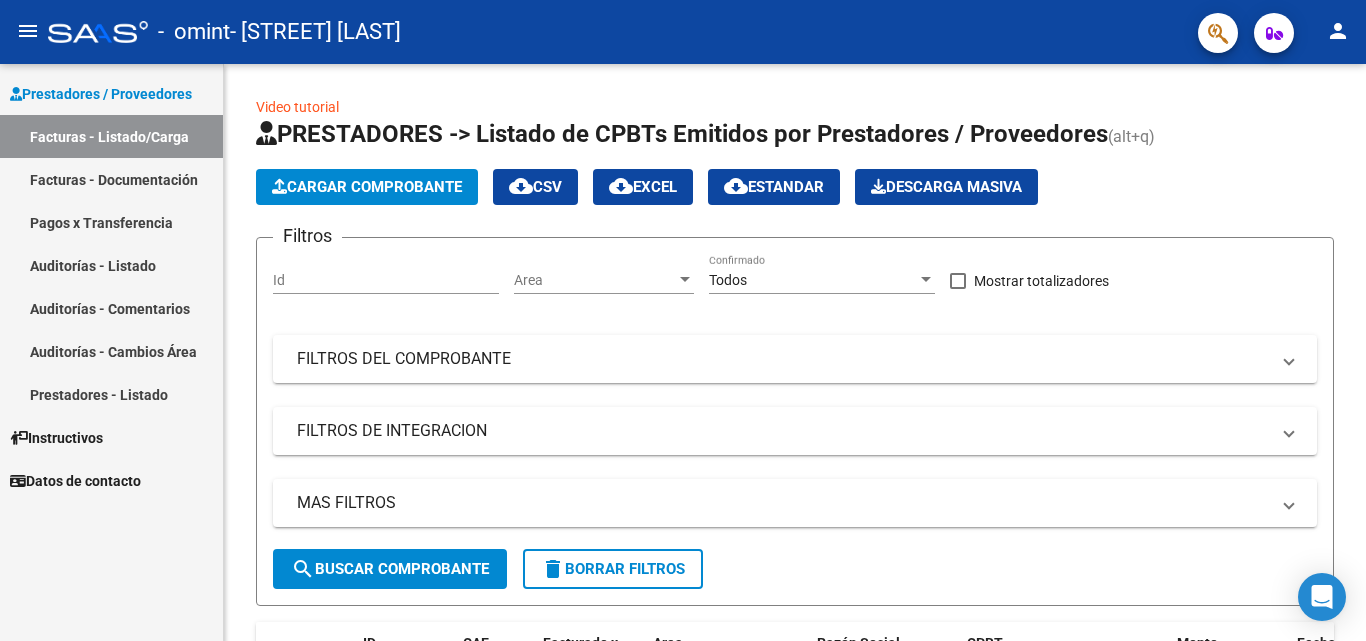click on "Facturas - Documentación" at bounding box center (111, 179) 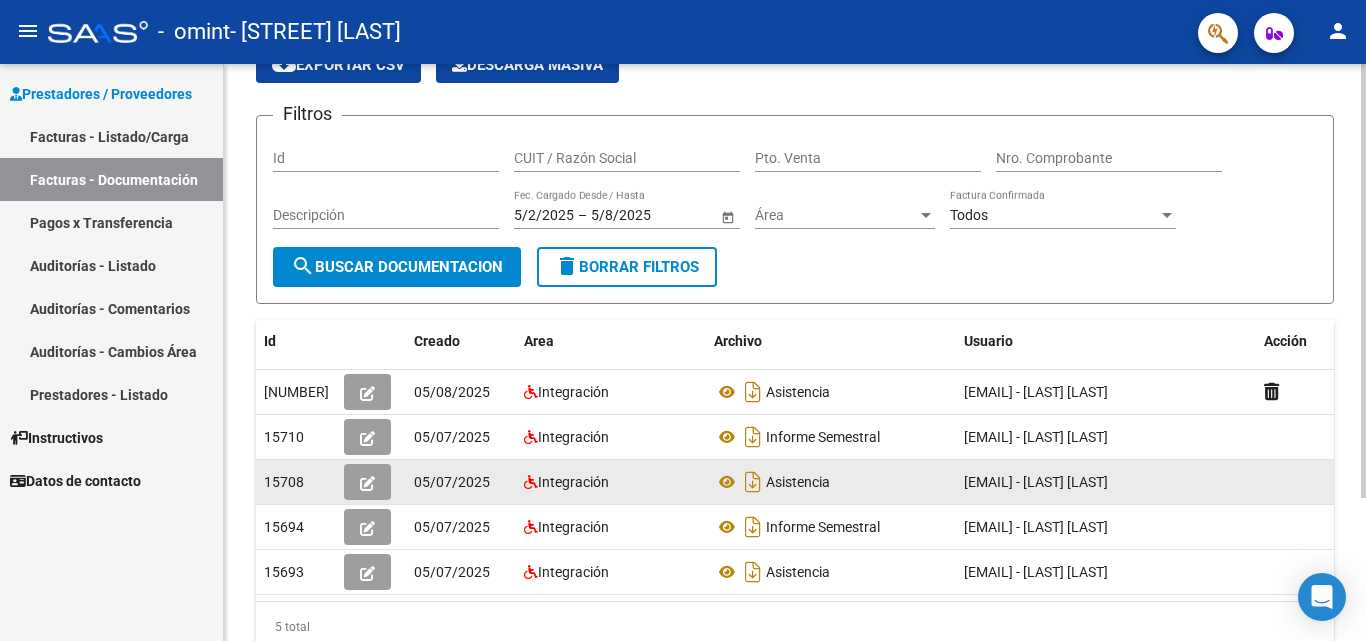 scroll, scrollTop: 0, scrollLeft: 0, axis: both 